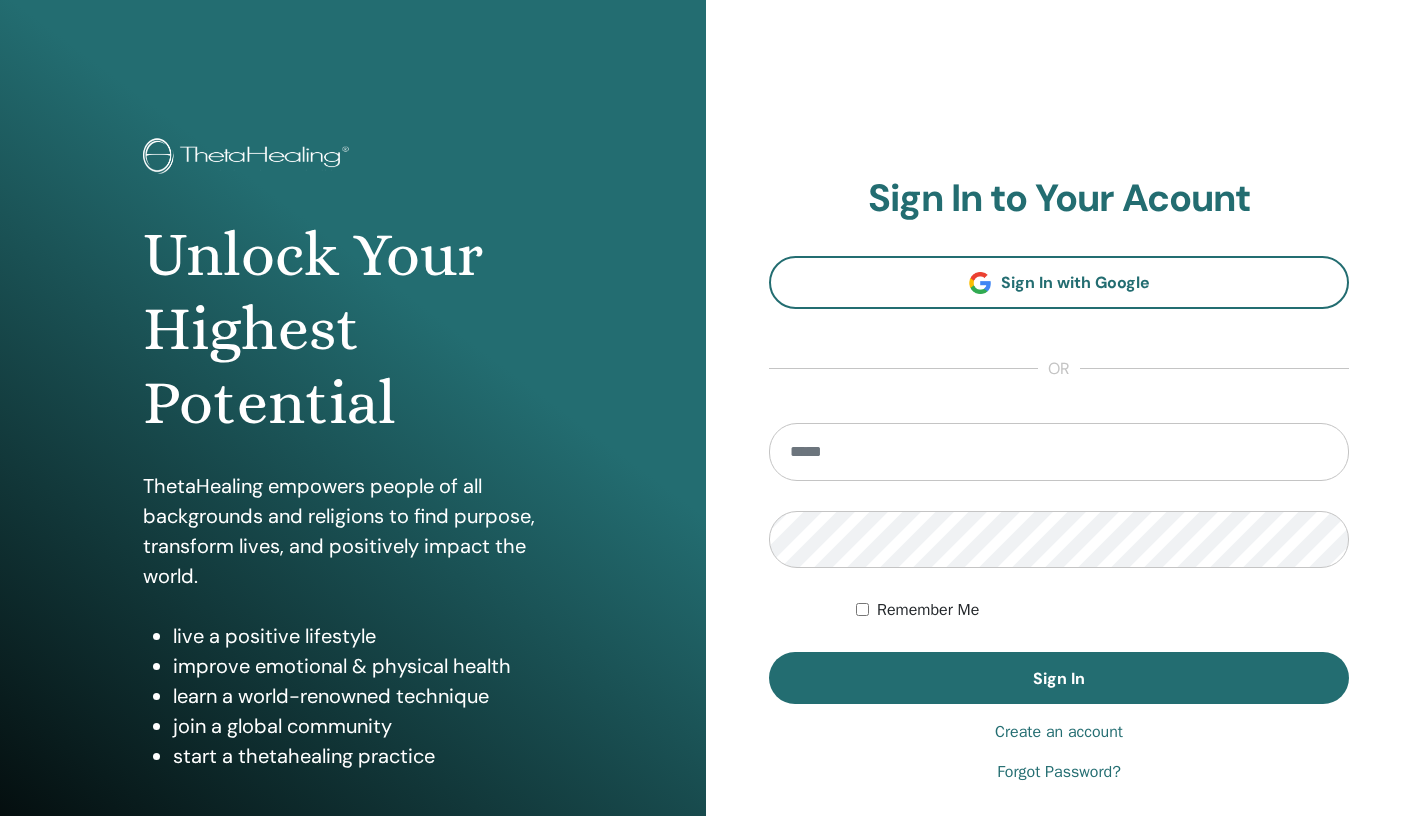 scroll, scrollTop: 0, scrollLeft: 0, axis: both 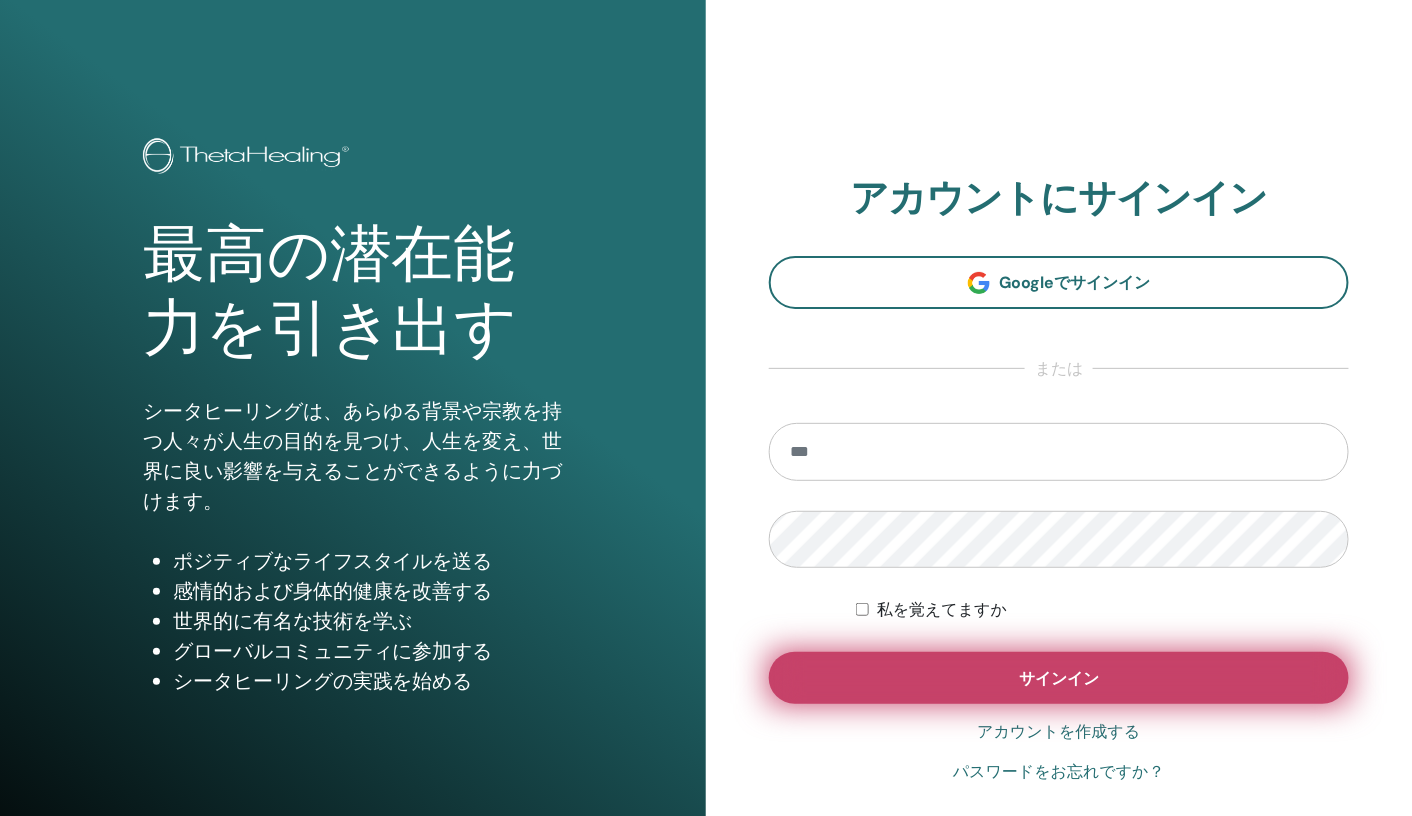 type on "**********" 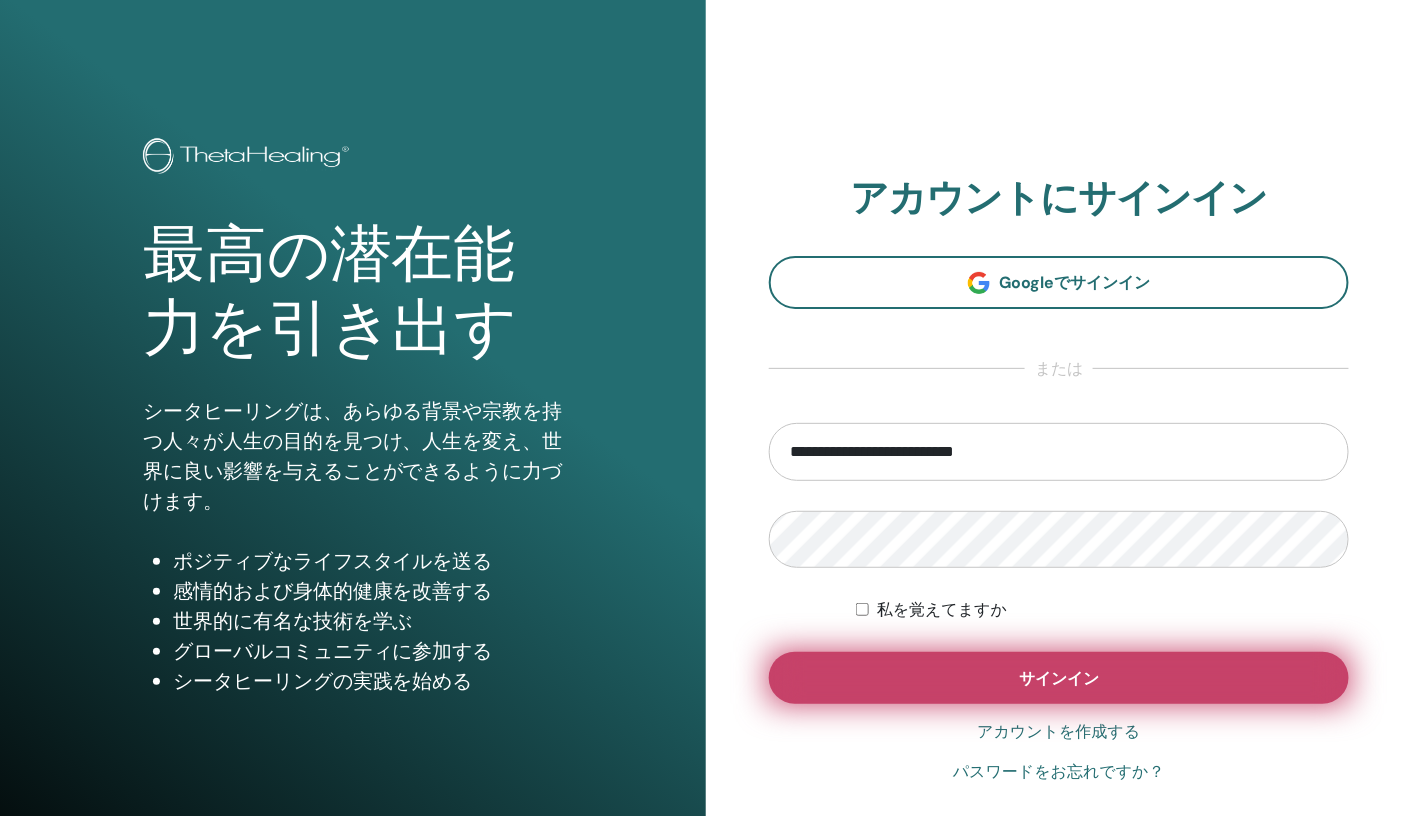 click on "サインイン" at bounding box center [1059, 678] 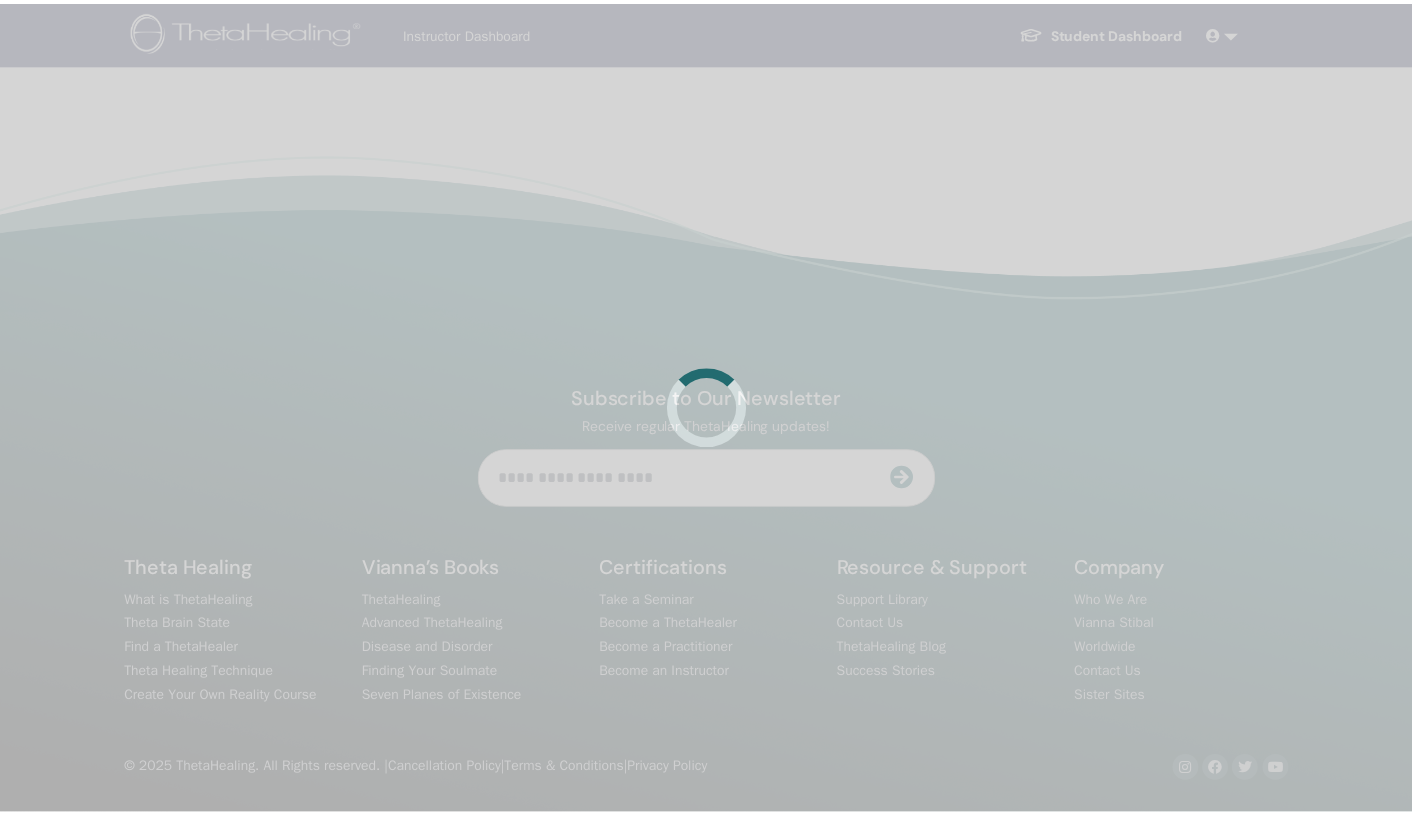 scroll, scrollTop: 0, scrollLeft: 0, axis: both 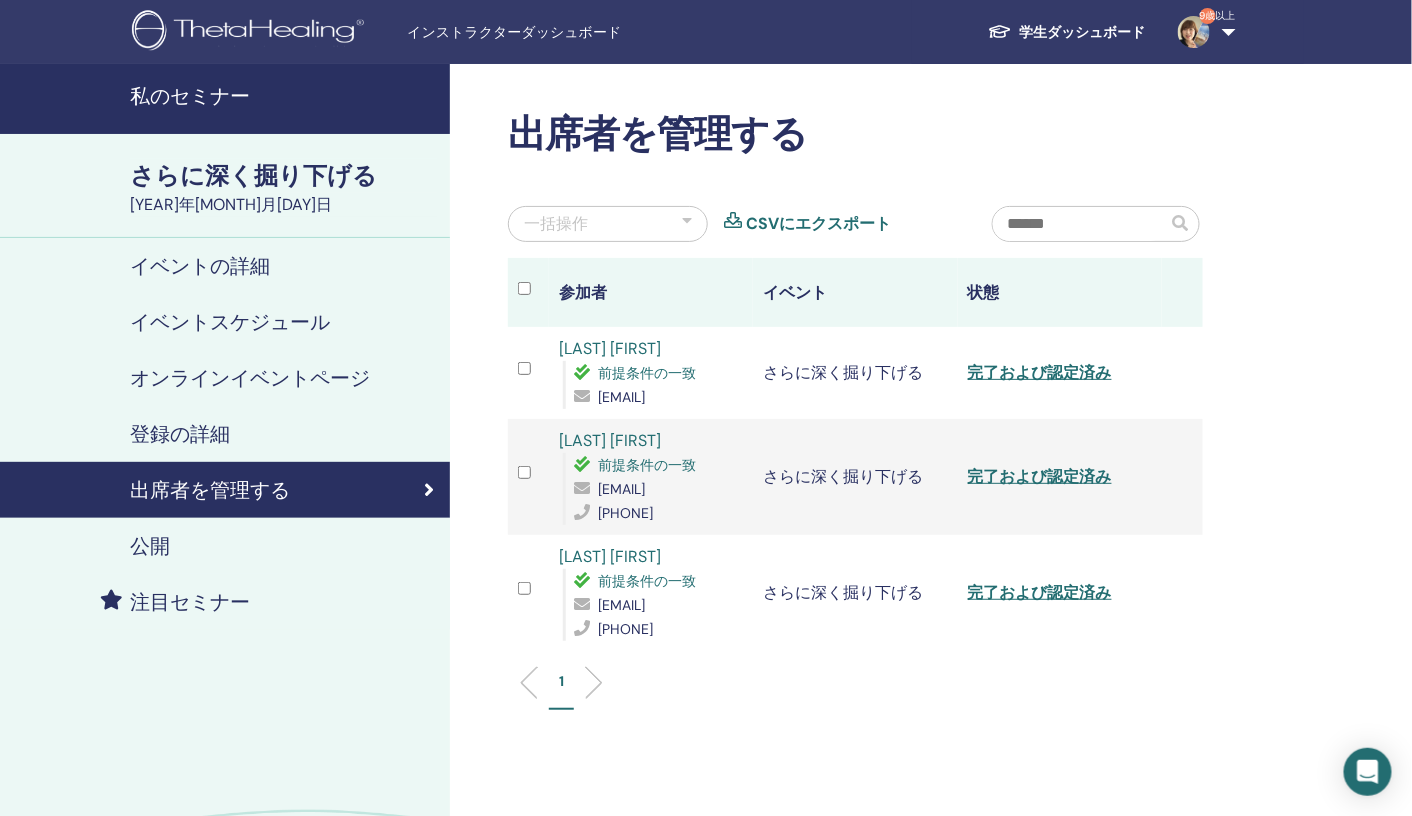 click on "私のセミナー" at bounding box center (190, 96) 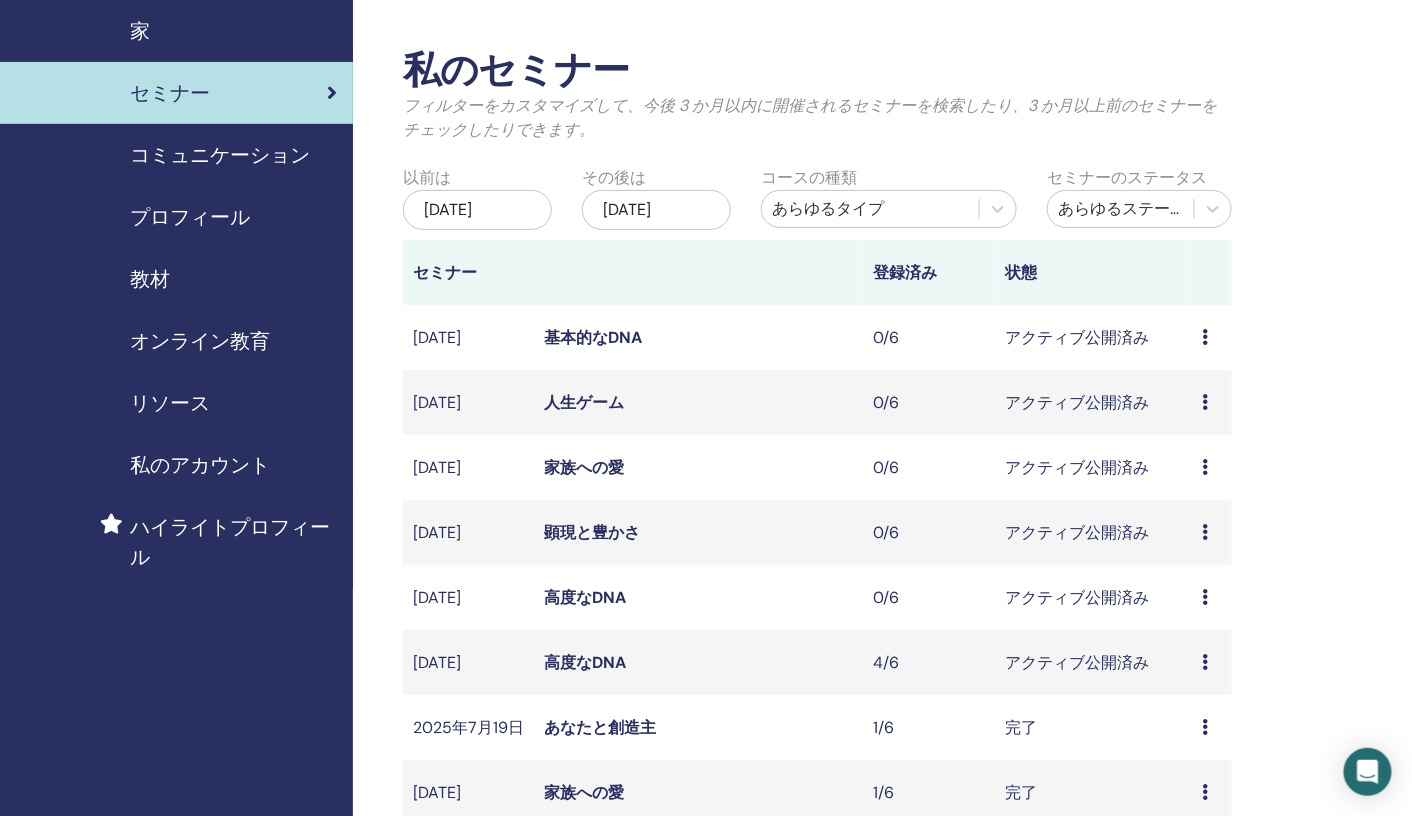 scroll, scrollTop: 66, scrollLeft: 0, axis: vertical 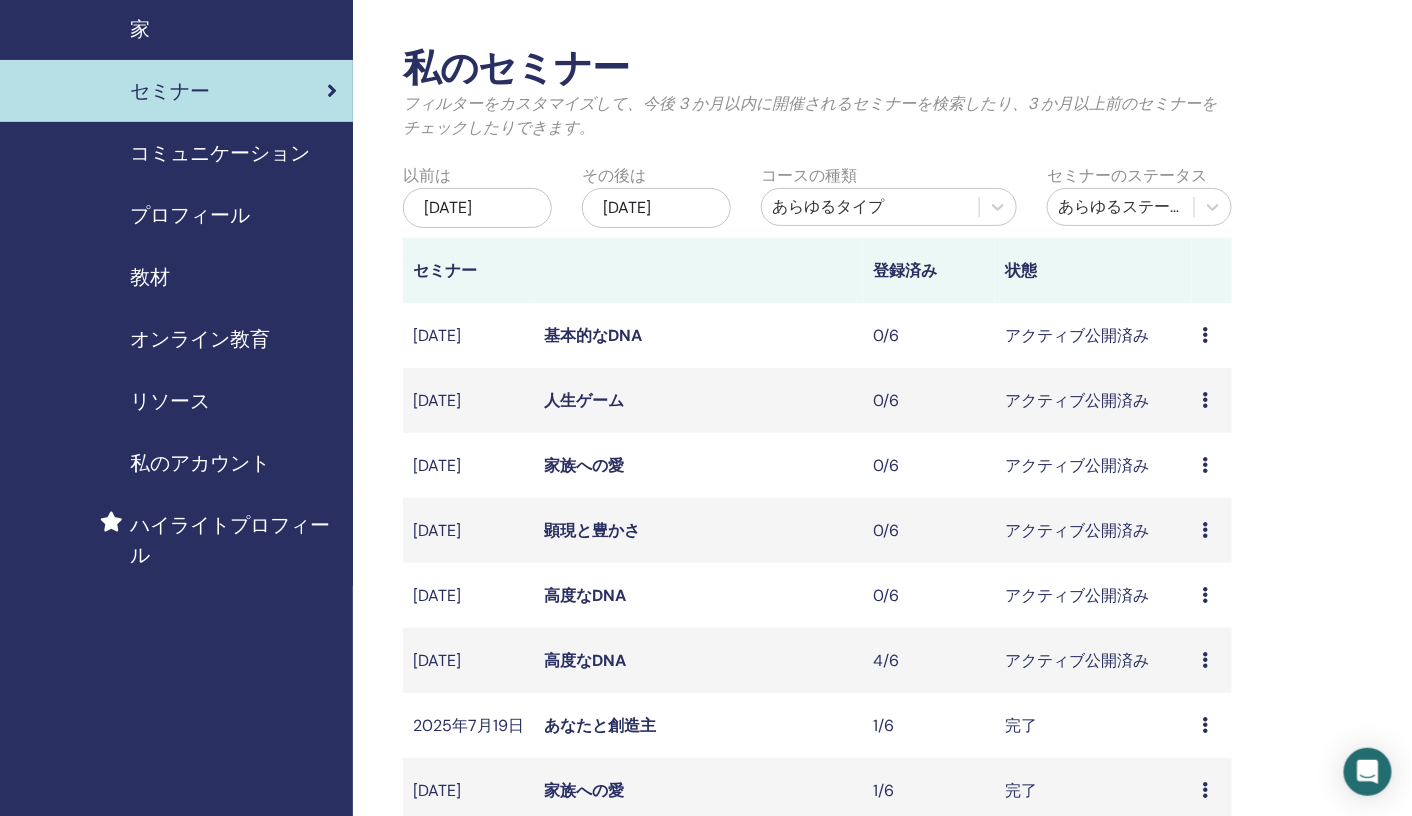 click at bounding box center (1205, 660) 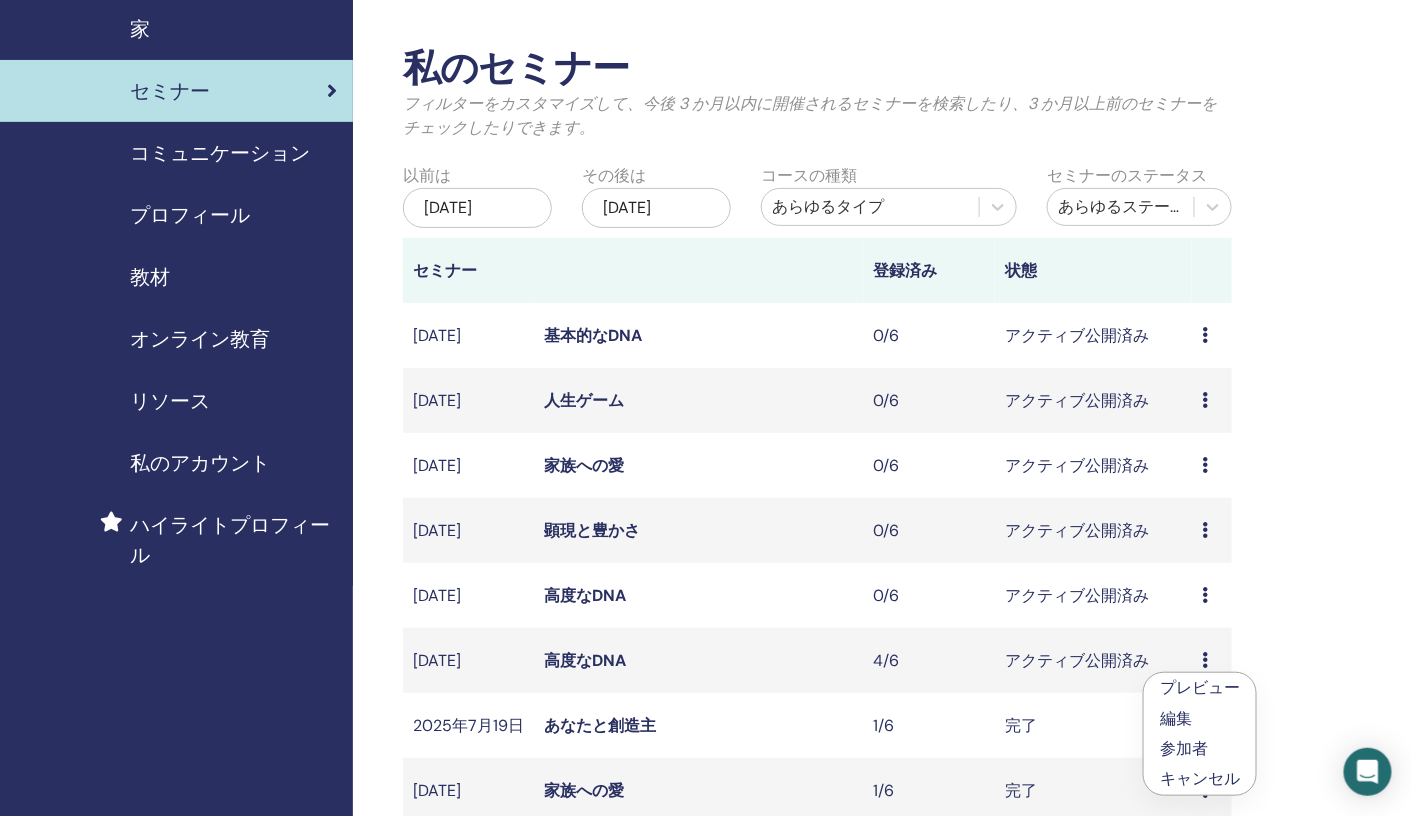 click on "参加者" at bounding box center (1184, 748) 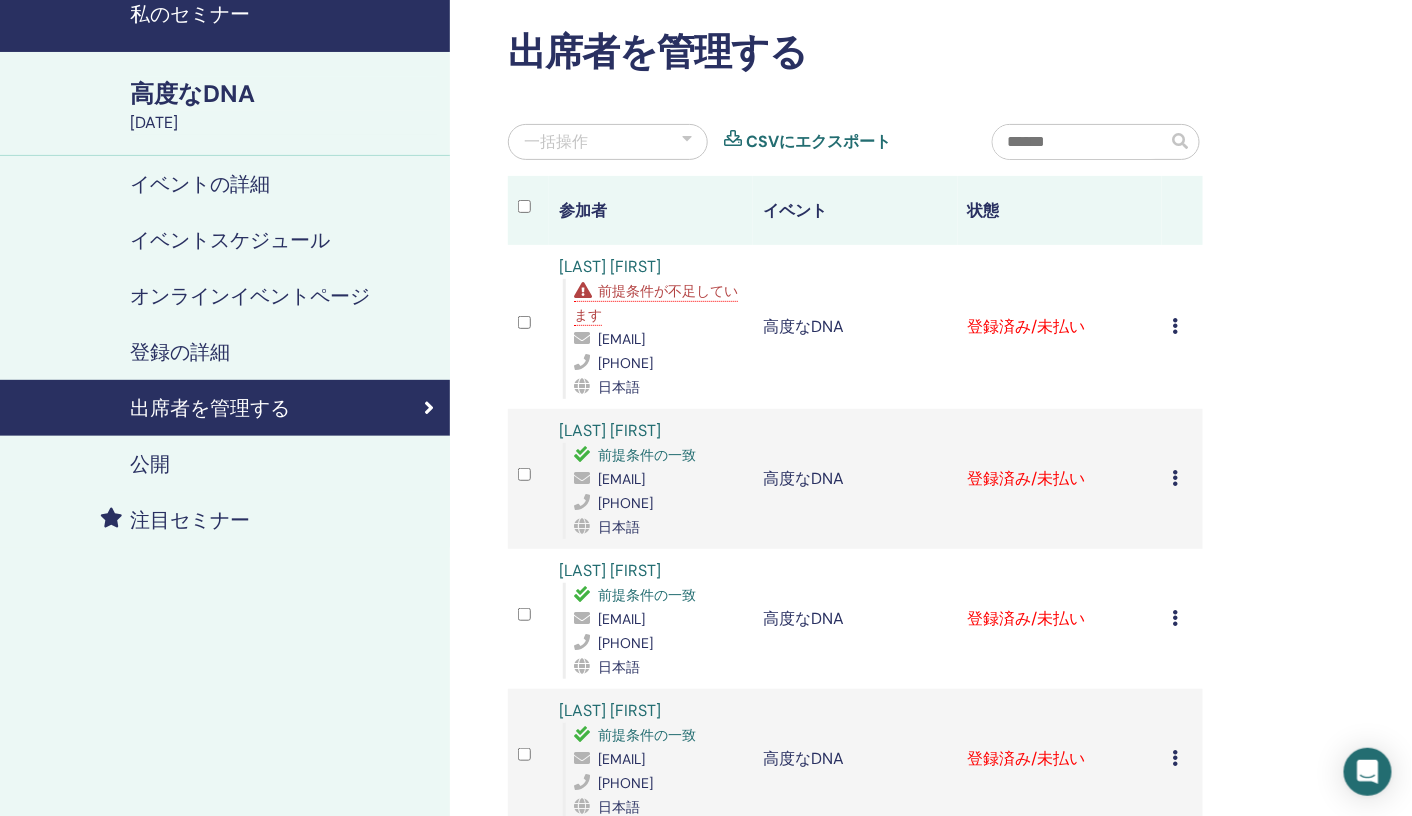 scroll, scrollTop: 46, scrollLeft: 0, axis: vertical 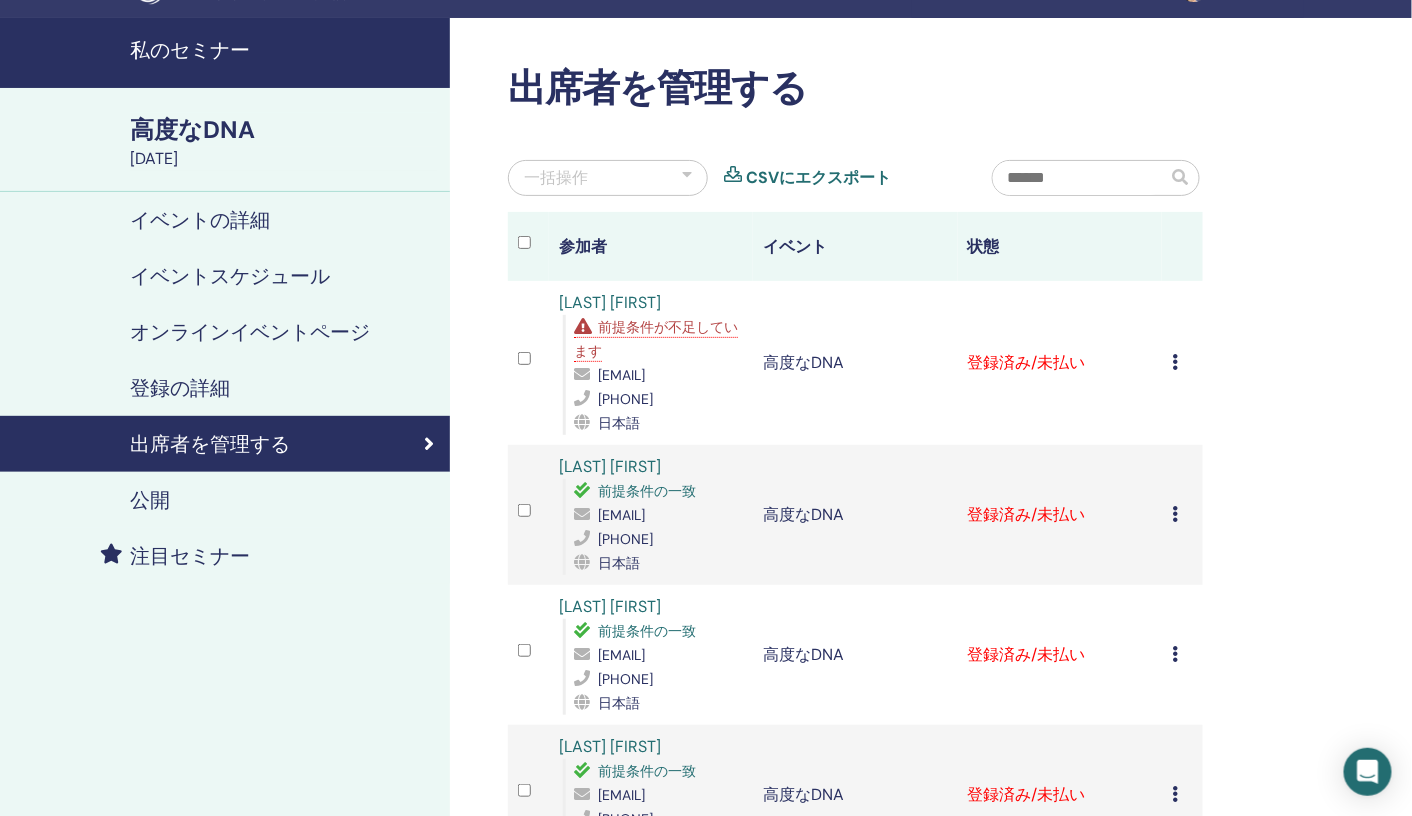 click at bounding box center (1175, 362) 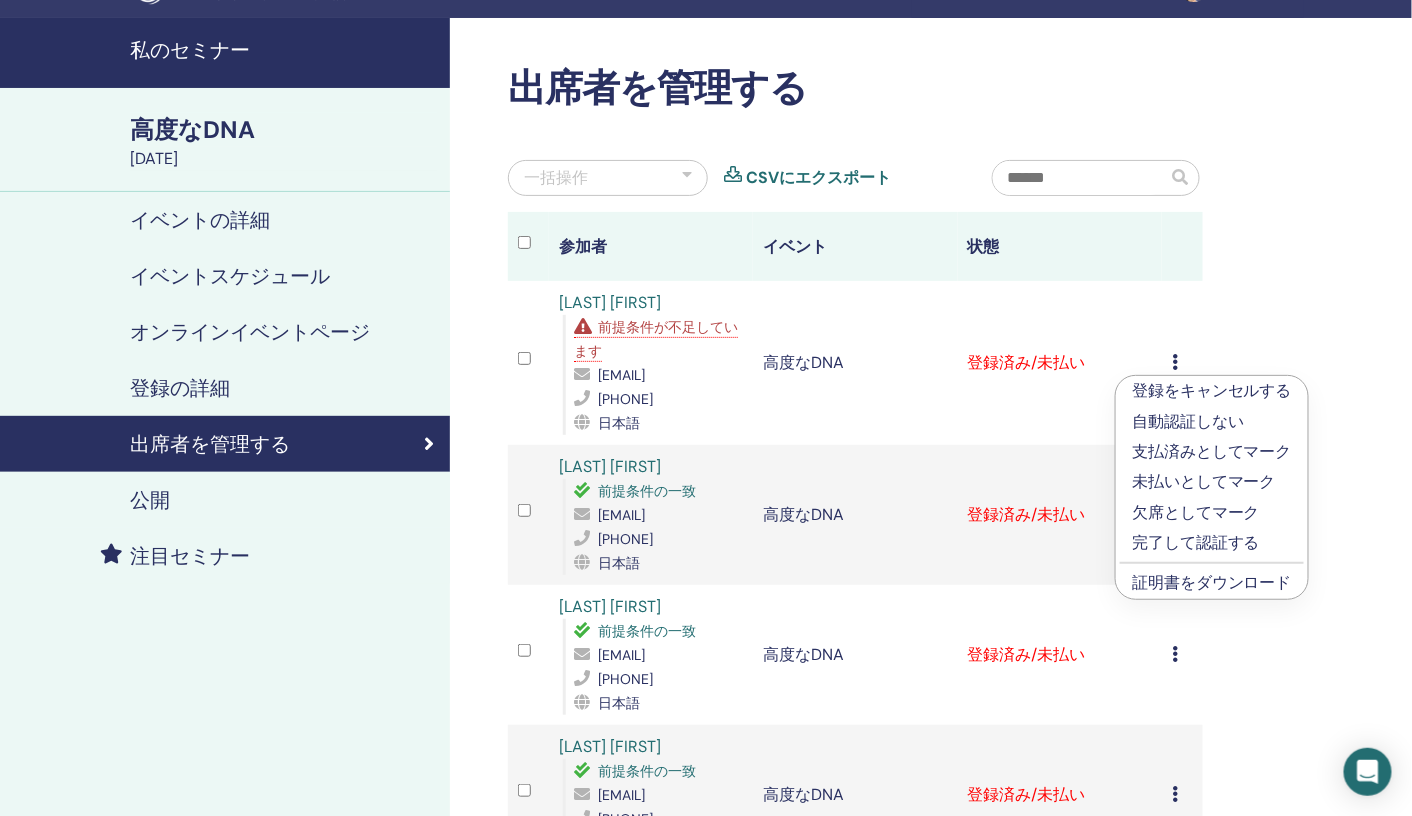 click on "完了して認証する" at bounding box center [1196, 542] 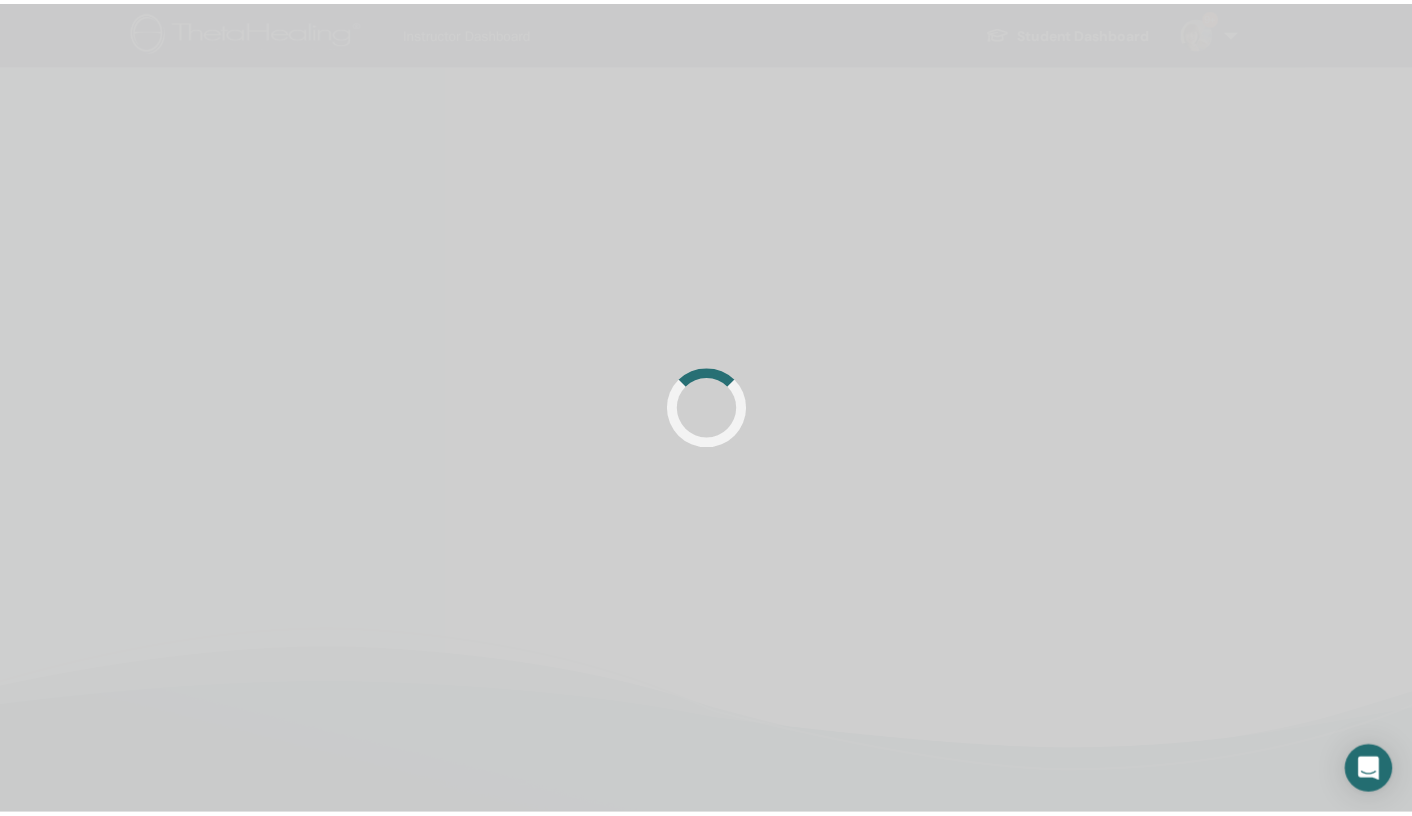scroll, scrollTop: 46, scrollLeft: 0, axis: vertical 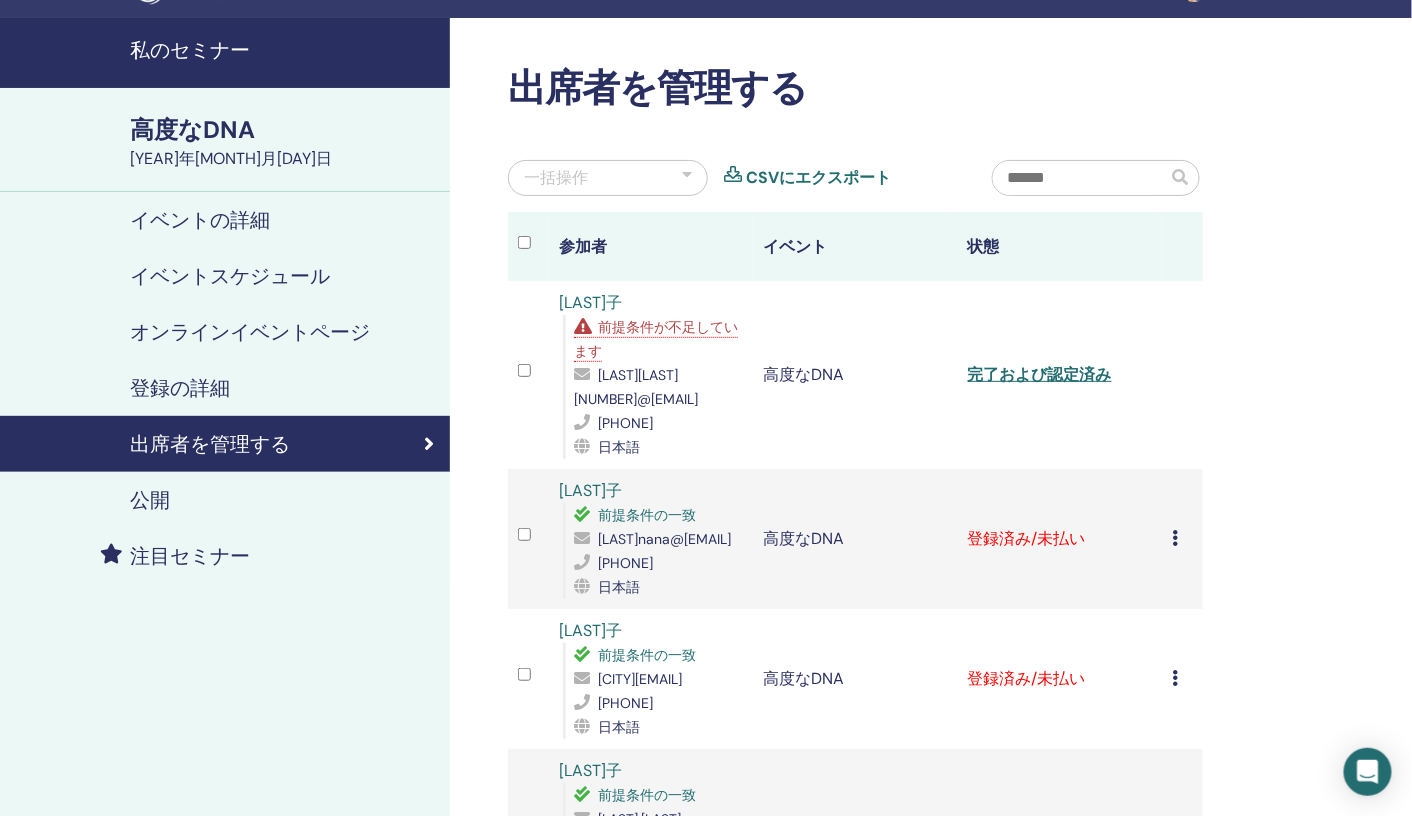 click at bounding box center [1175, 538] 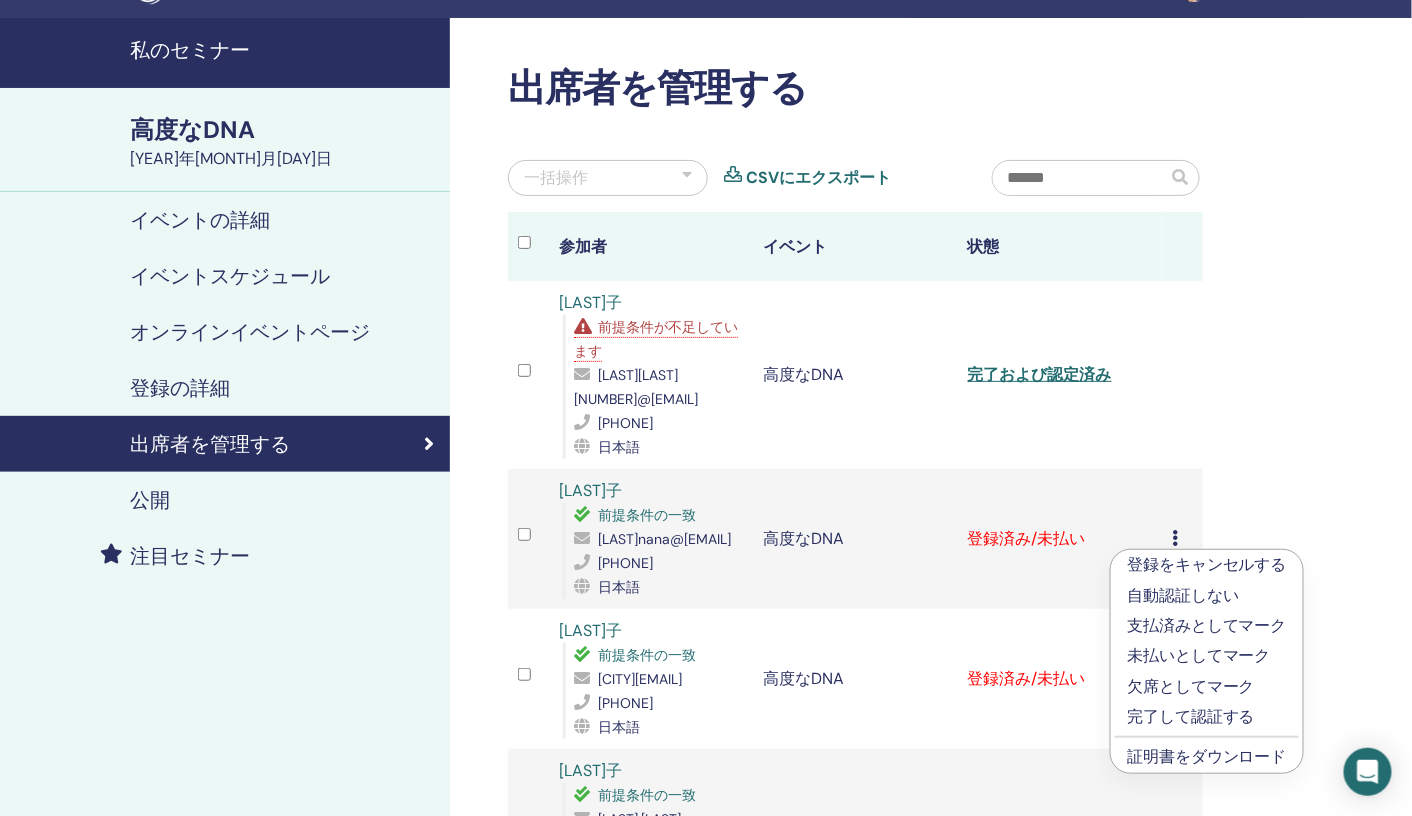 click on "完了して認証する" at bounding box center [1191, 716] 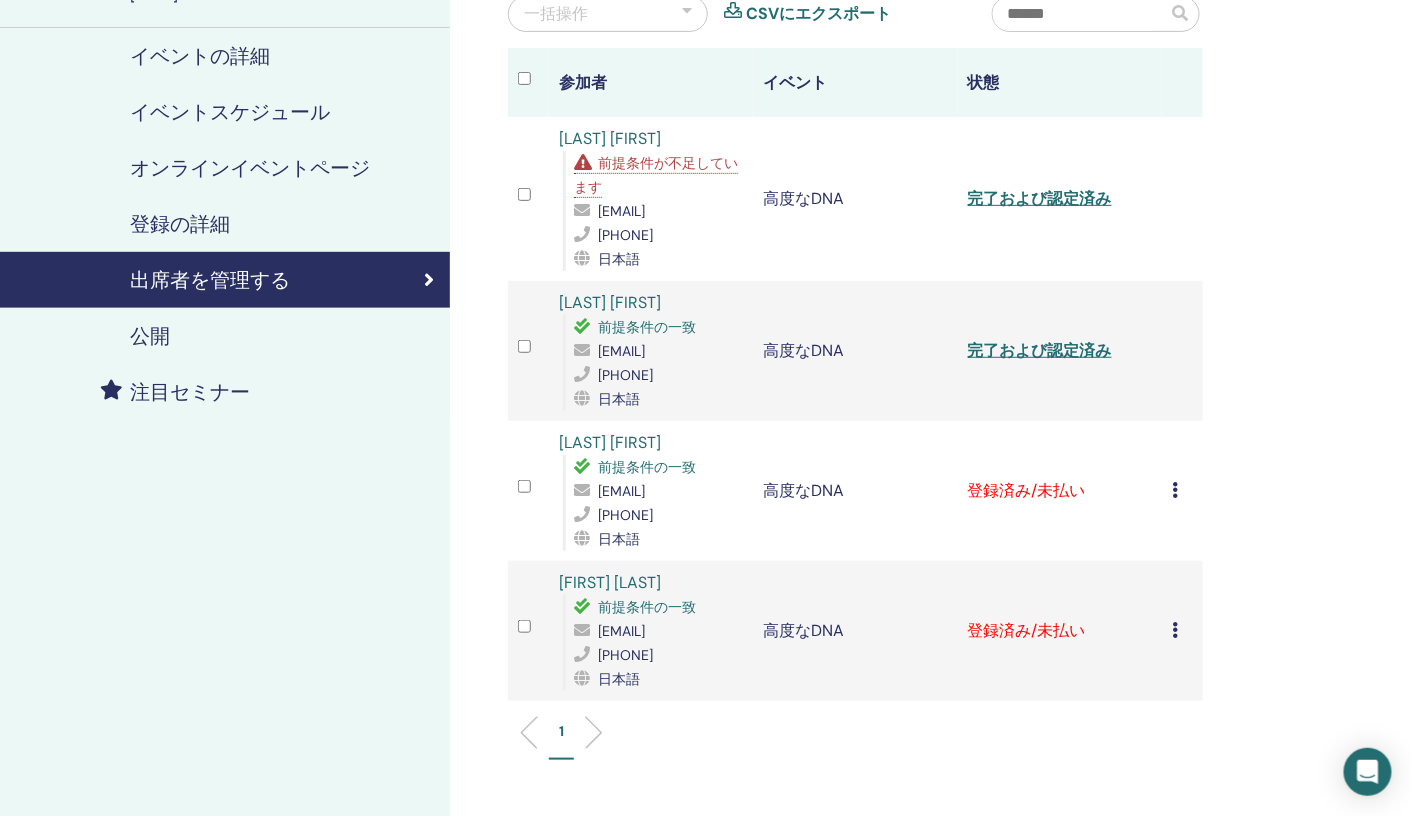scroll, scrollTop: 278, scrollLeft: 0, axis: vertical 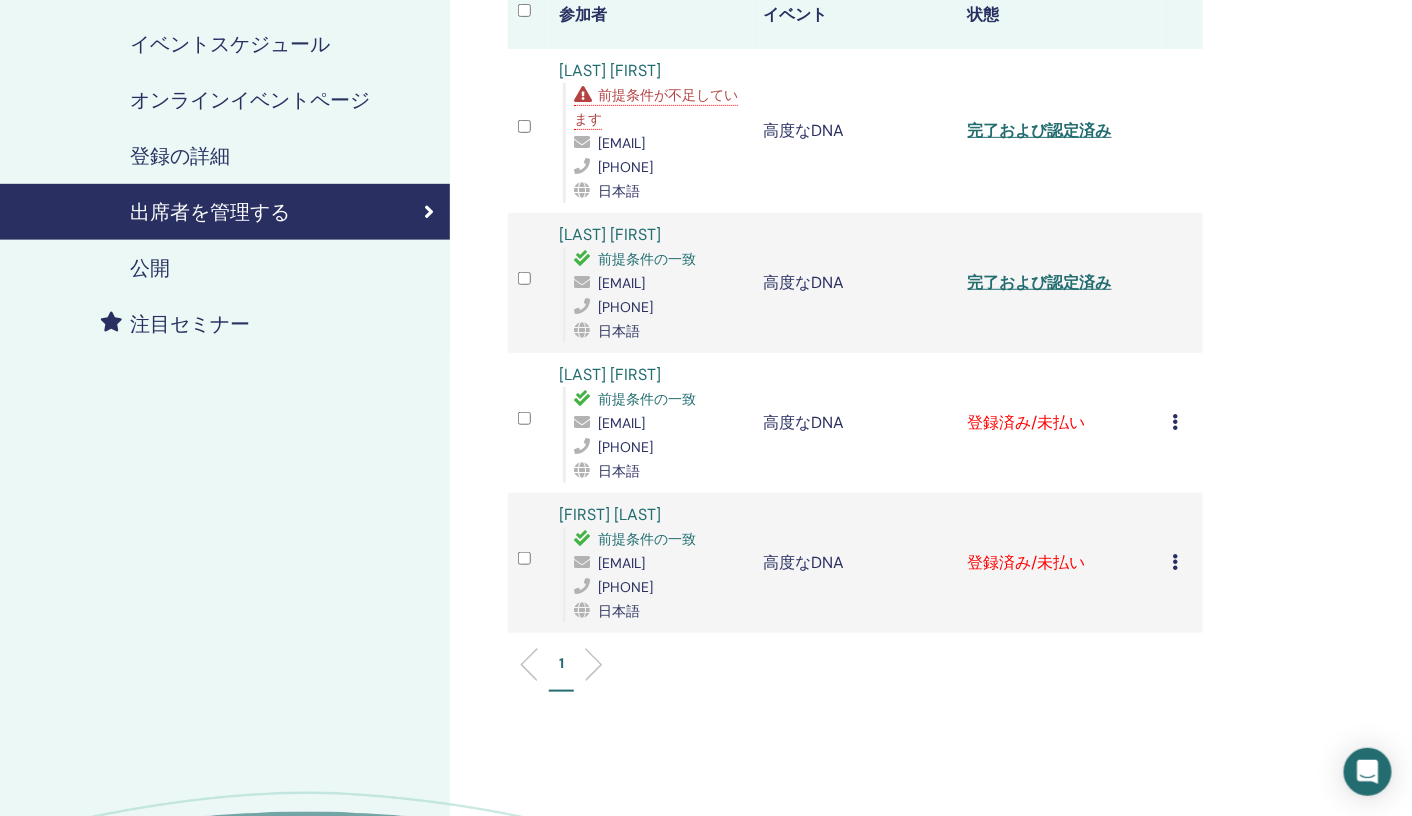 click at bounding box center [1175, 422] 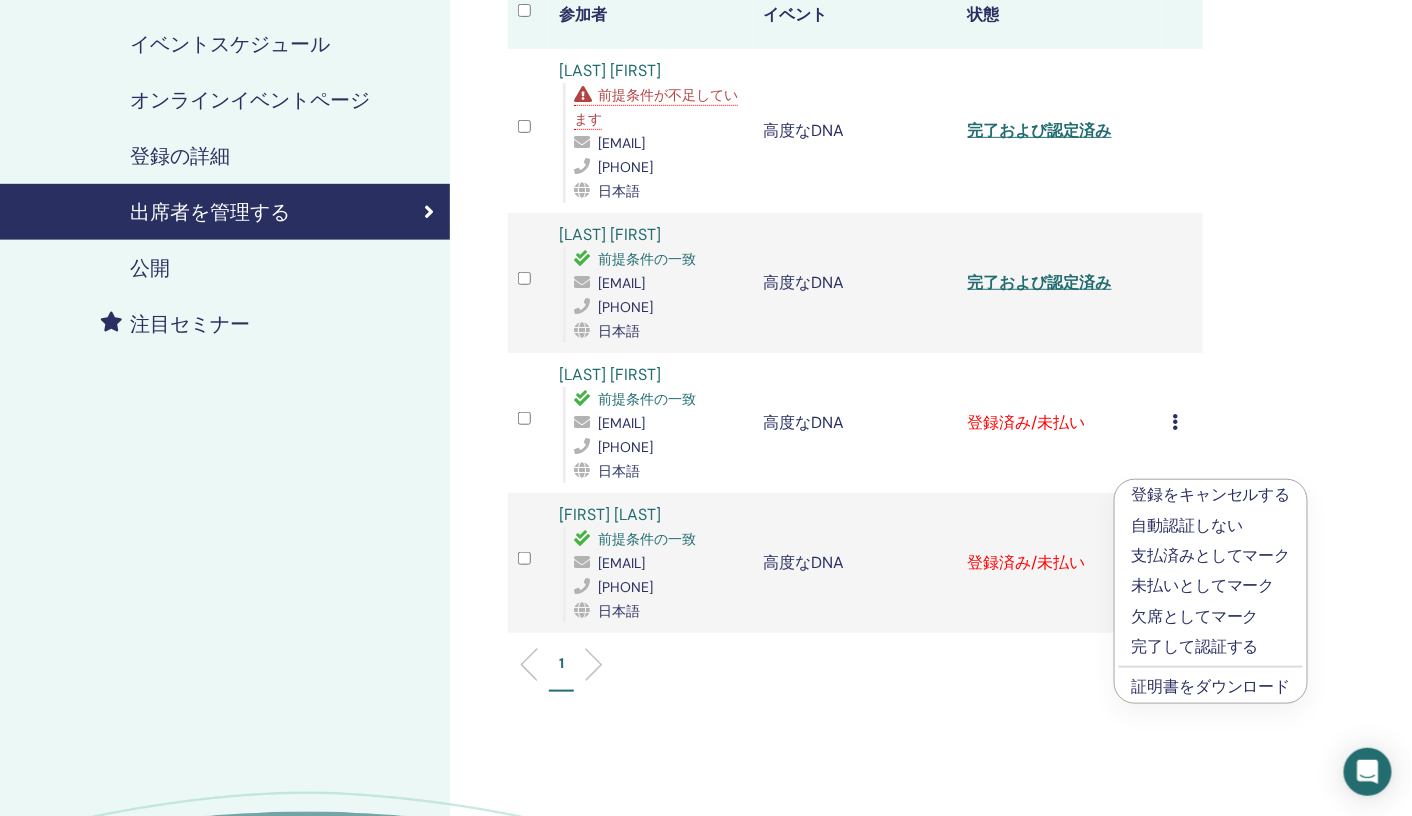 click on "登録をキャンセルする 自動認証しない 支払済みとしてマーク 未払いとしてマーク 欠席としてマーク 完了して認証する 証明書をダウンロード" at bounding box center (1182, 423) 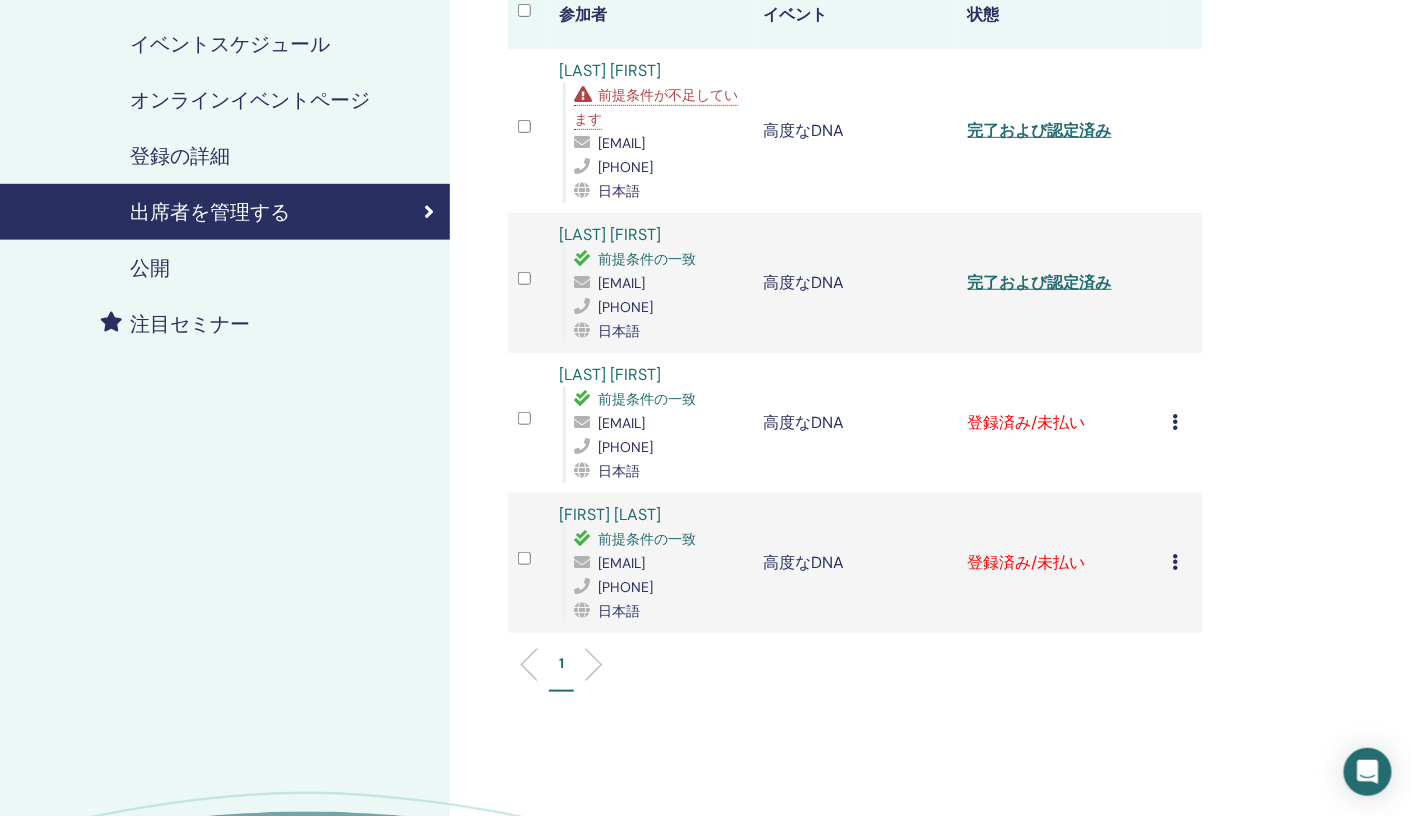 click on "登録をキャンセルする 自動認証しない 支払済みとしてマーク 未払いとしてマーク 欠席としてマーク 完了して認証する 証明書をダウンロード" at bounding box center (1182, 423) 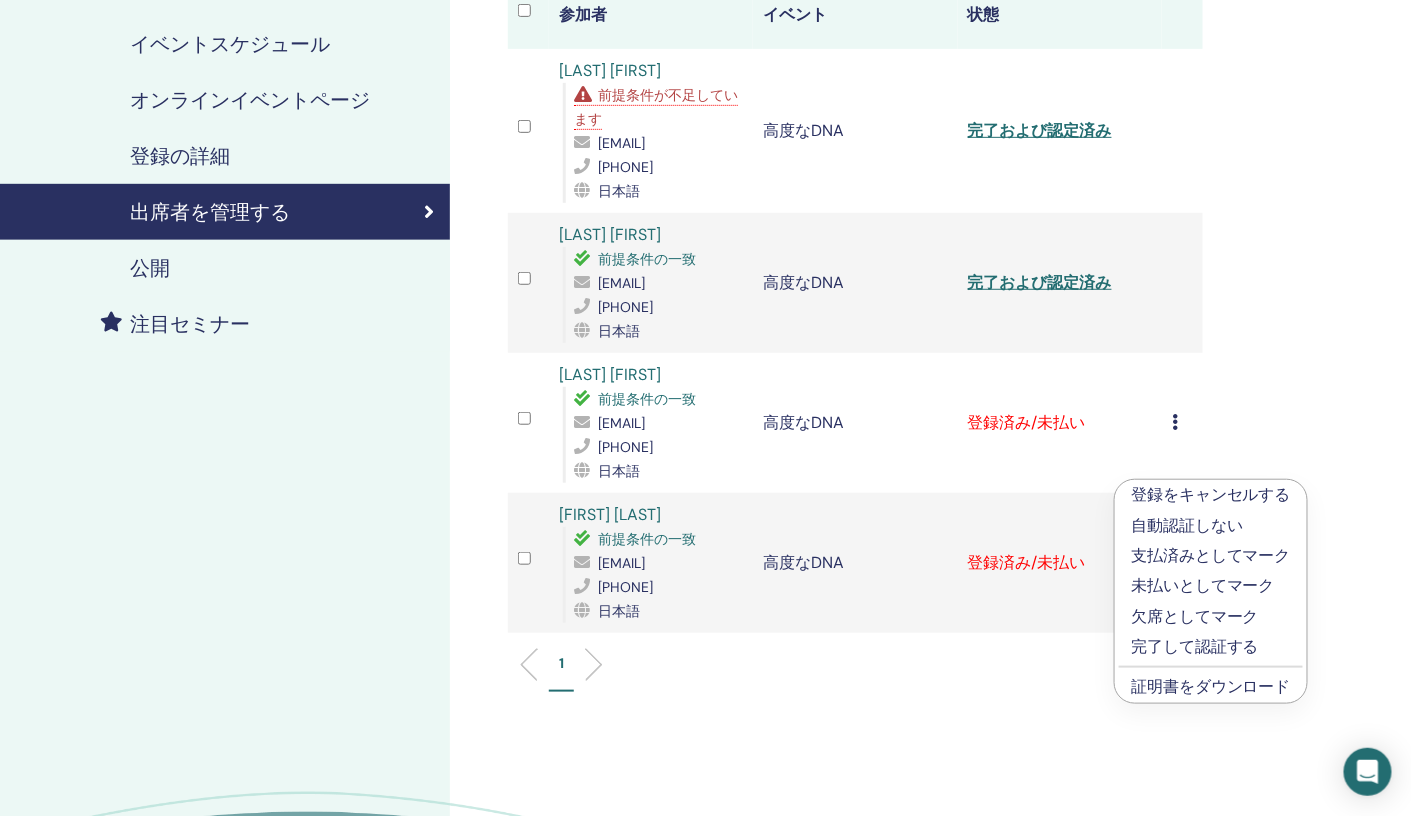 click on "完了して認証する" at bounding box center [1195, 646] 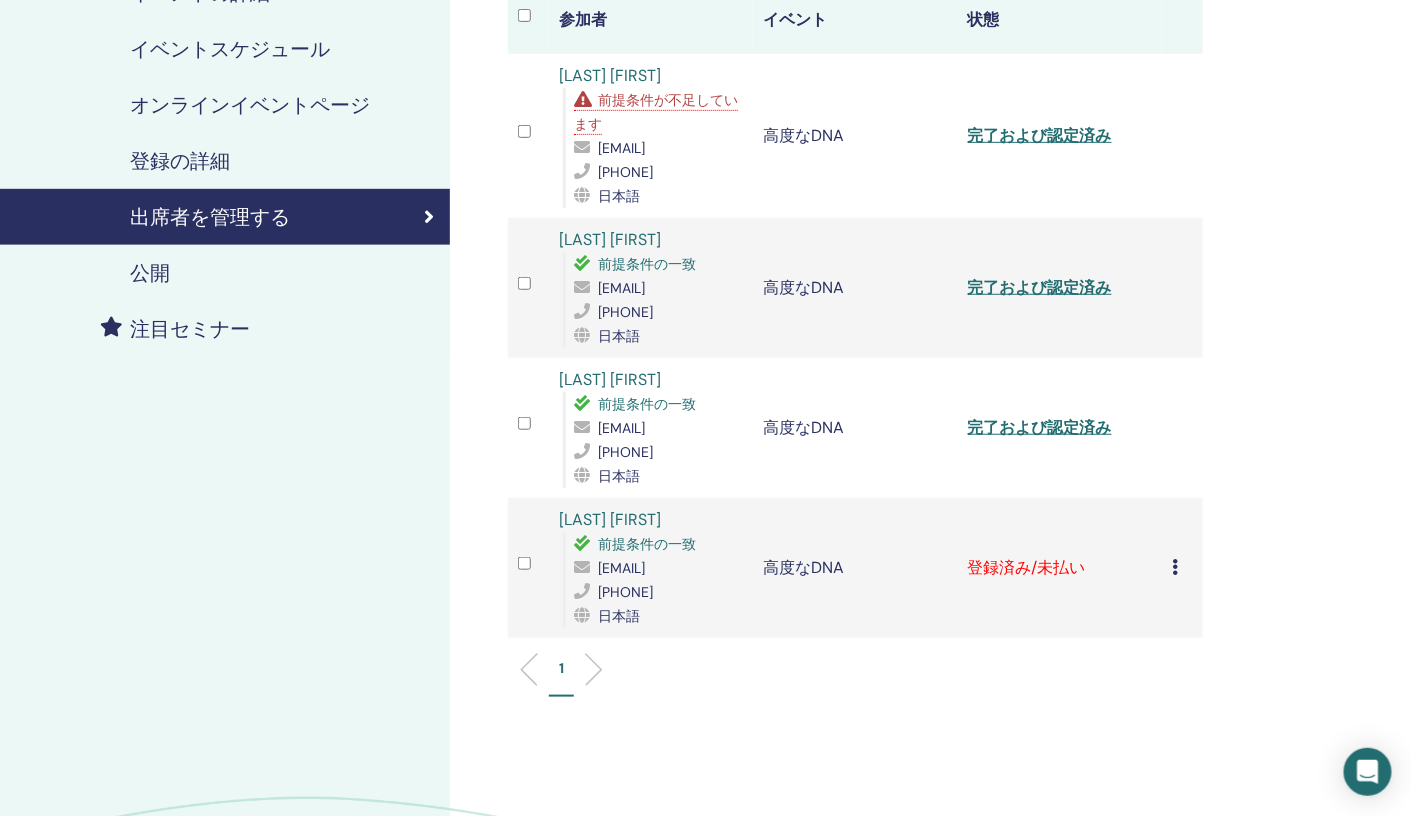 scroll, scrollTop: 278, scrollLeft: 0, axis: vertical 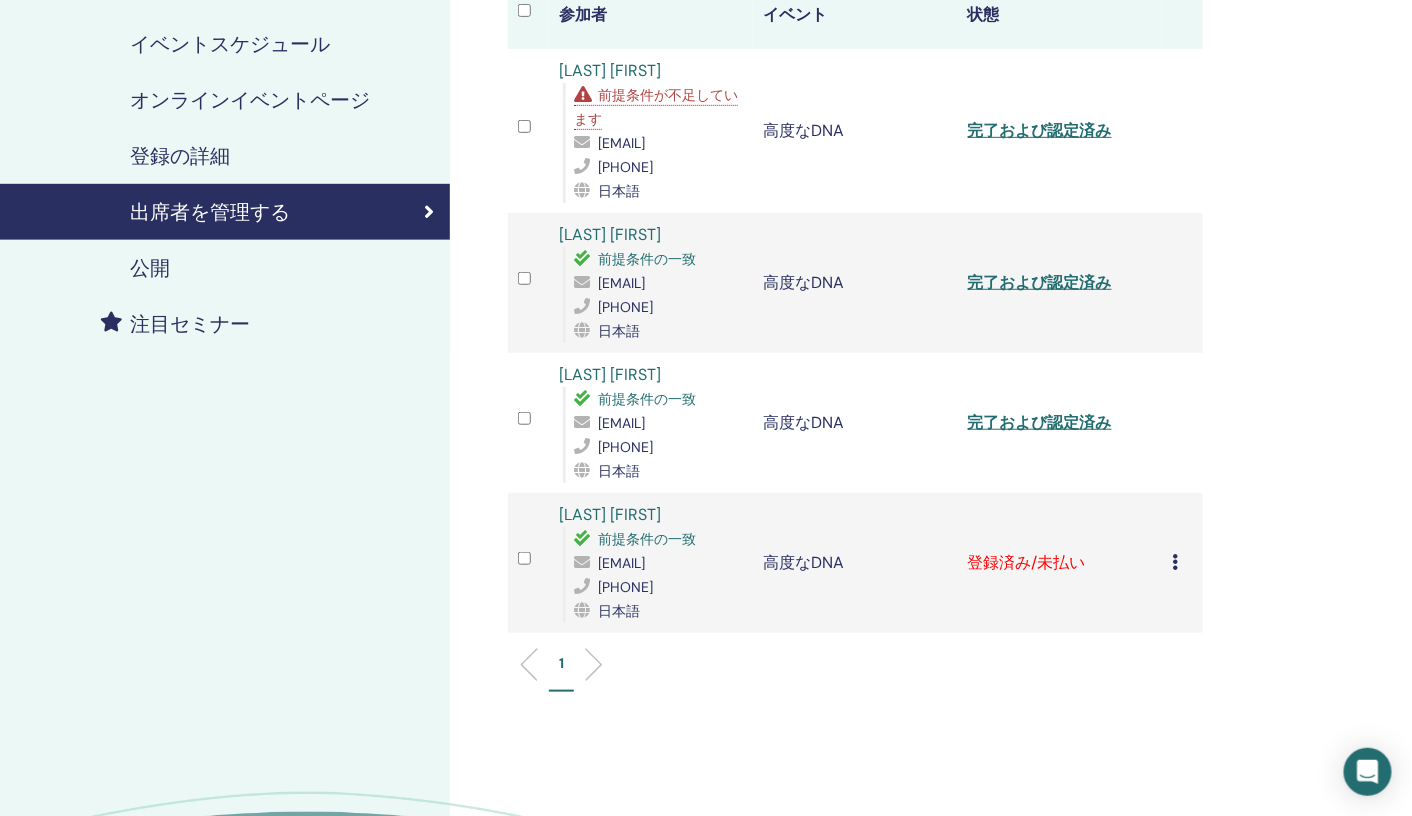 click at bounding box center [1175, 562] 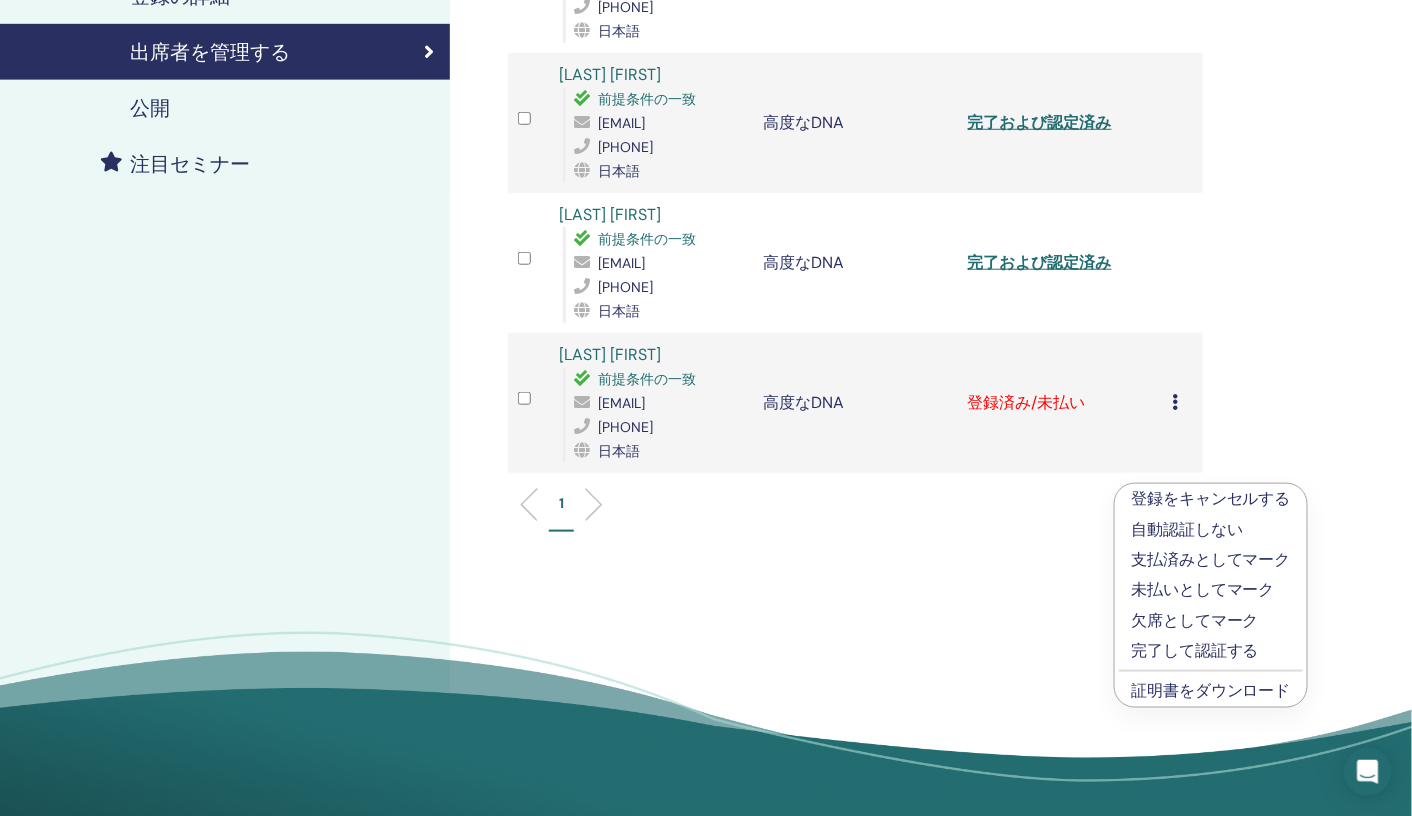 scroll, scrollTop: 445, scrollLeft: 0, axis: vertical 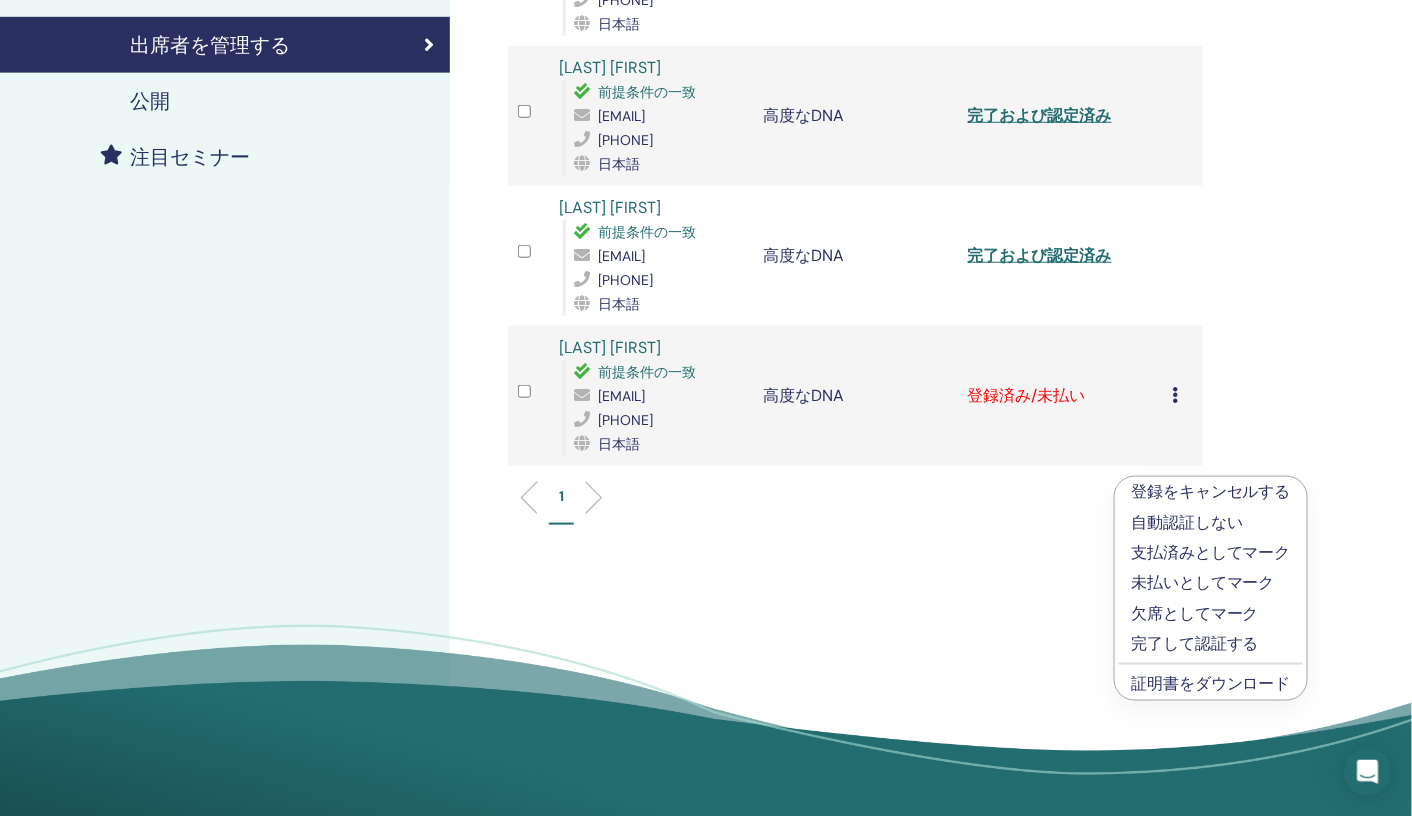 click on "完了して認証する" at bounding box center (1195, 643) 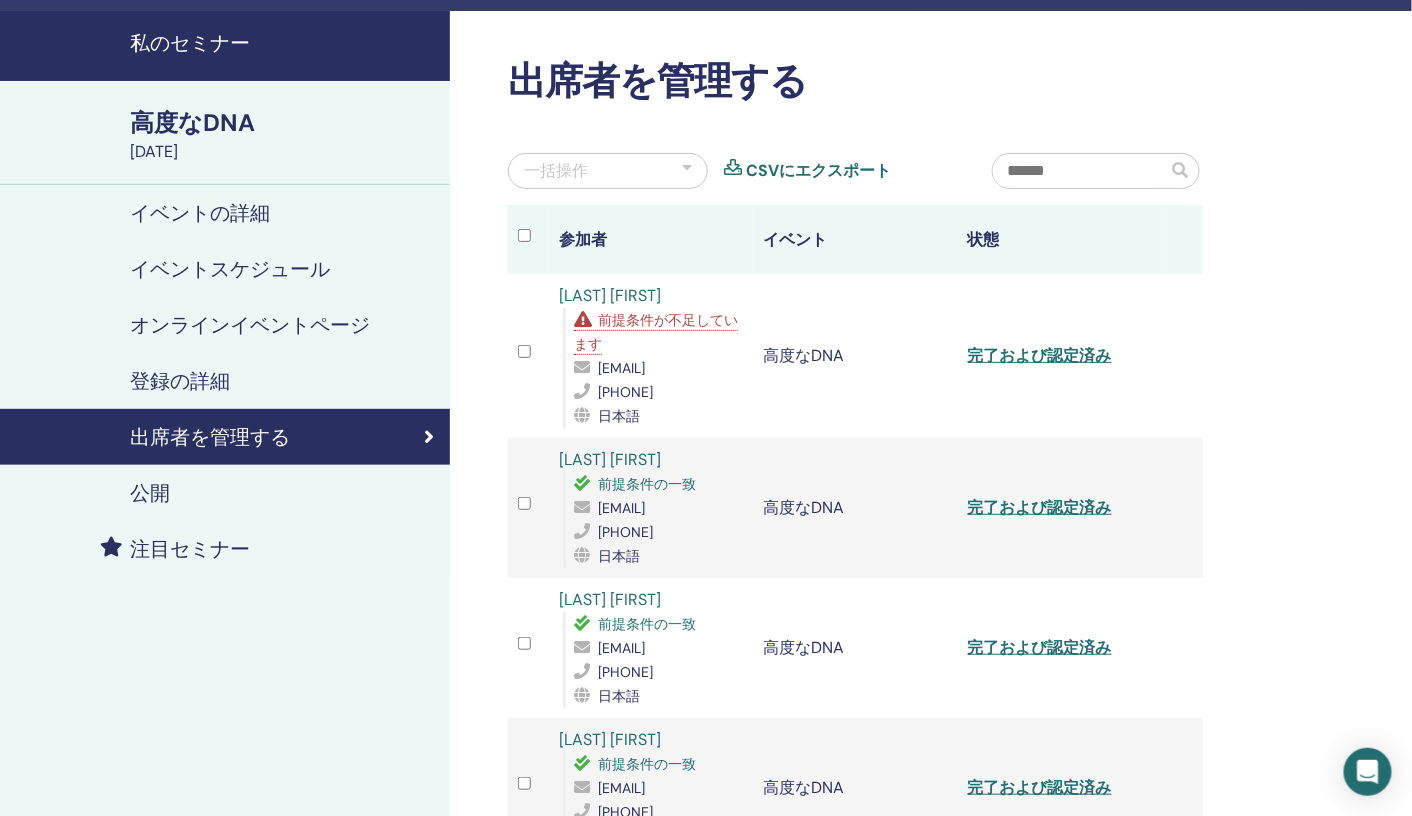 scroll, scrollTop: 0, scrollLeft: 0, axis: both 